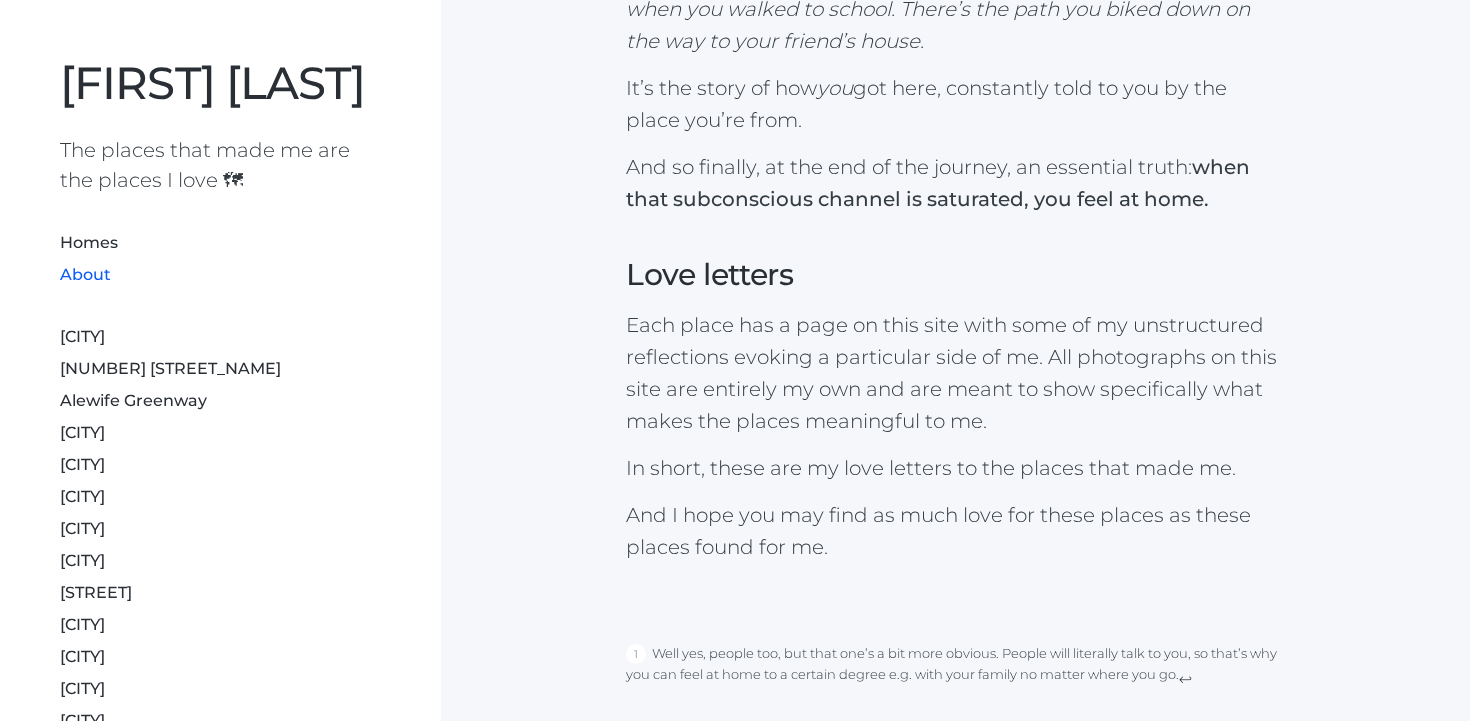 scroll, scrollTop: 2661, scrollLeft: 0, axis: vertical 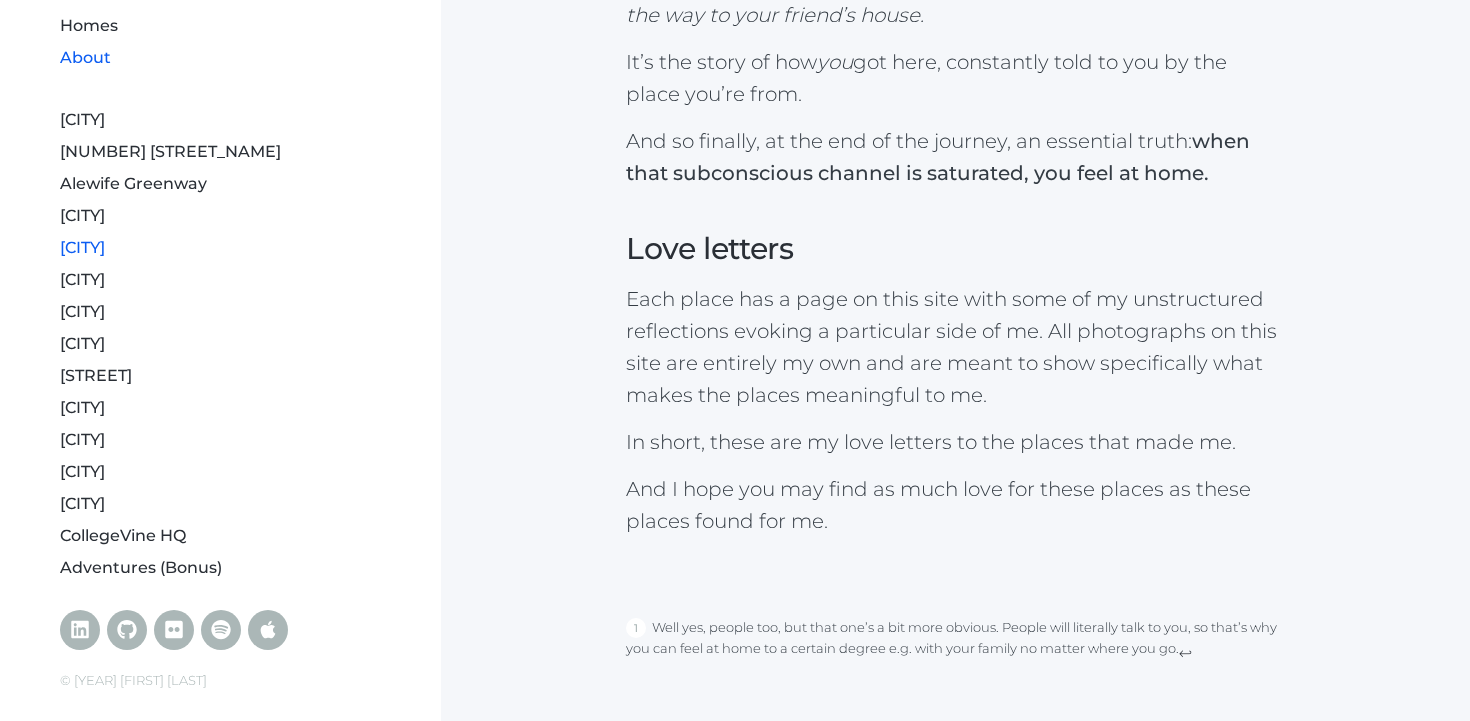 click on "[NEIGHBORHOOD]" at bounding box center [82, 247] 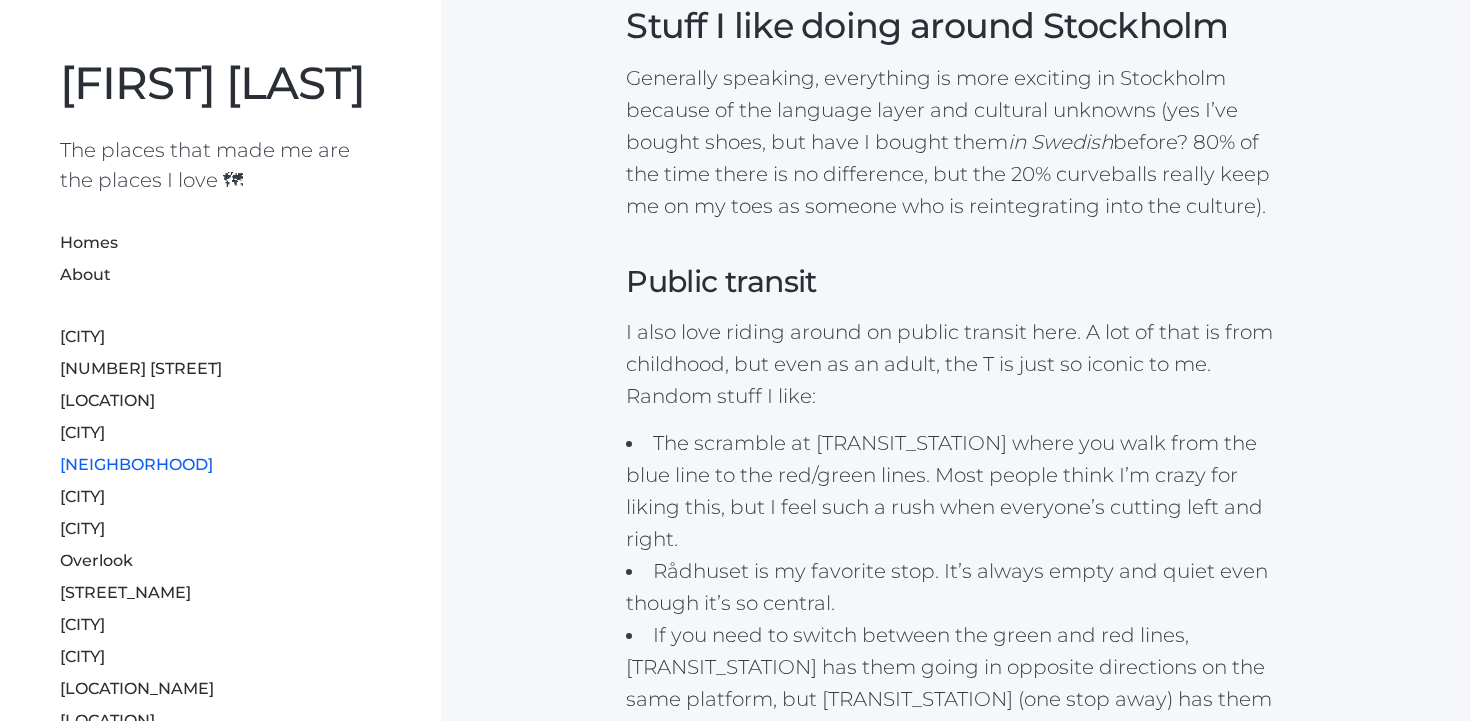 scroll, scrollTop: 1981, scrollLeft: 0, axis: vertical 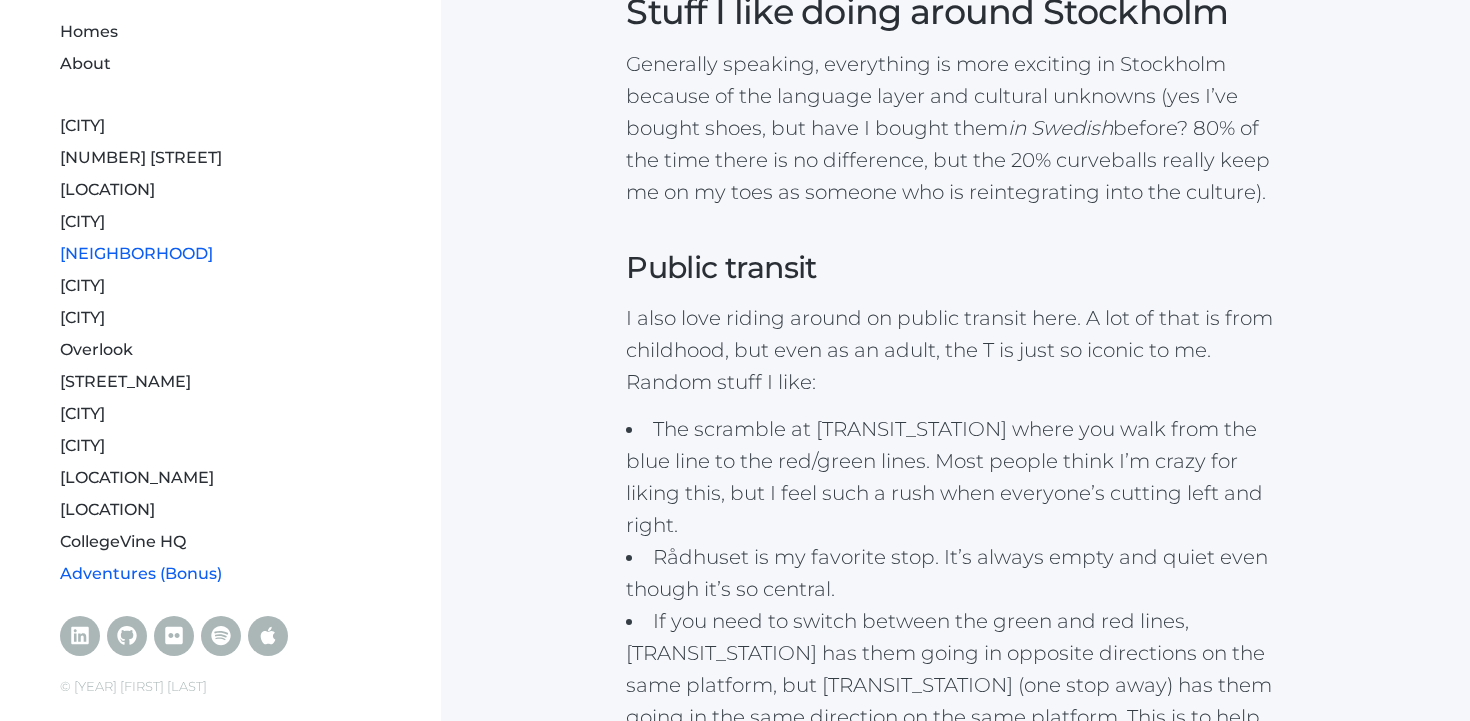 click on "Adventures (Bonus)" at bounding box center (141, 573) 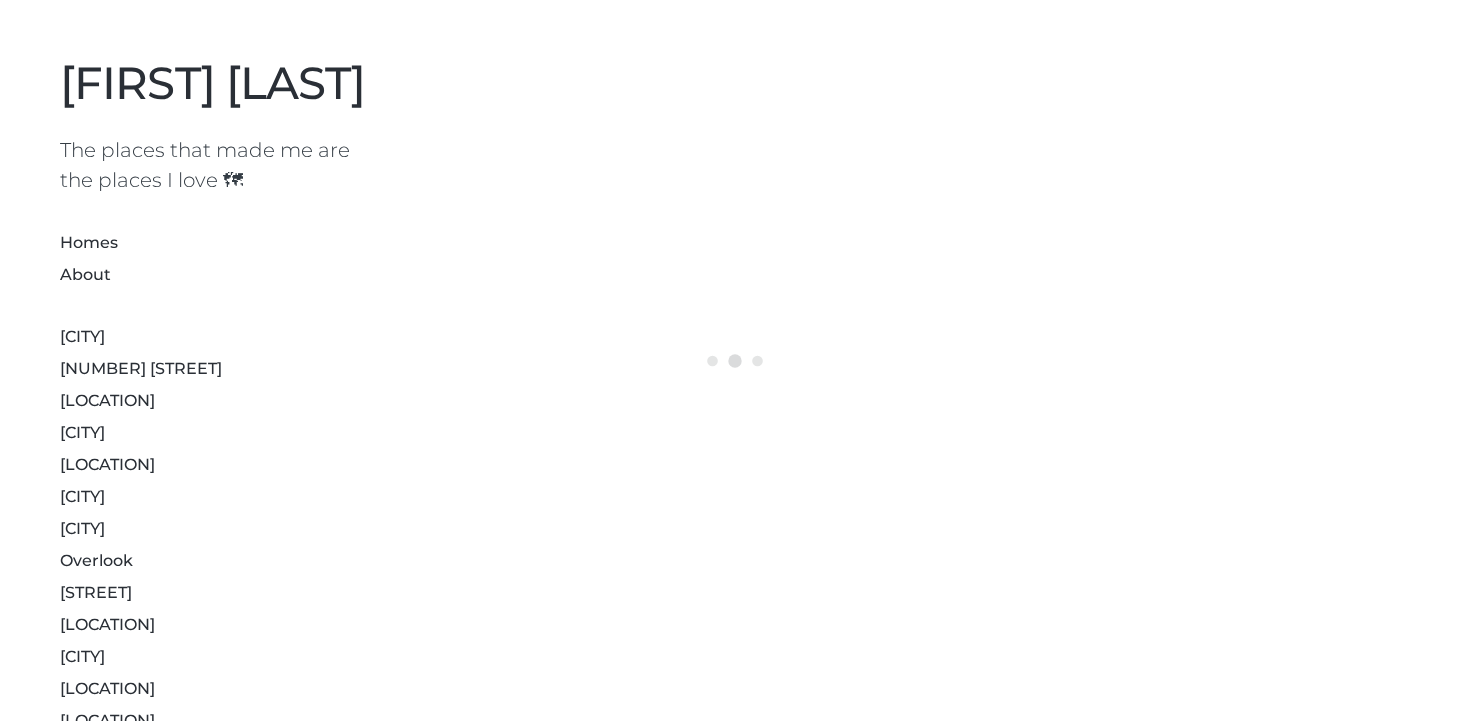 scroll, scrollTop: 0, scrollLeft: 0, axis: both 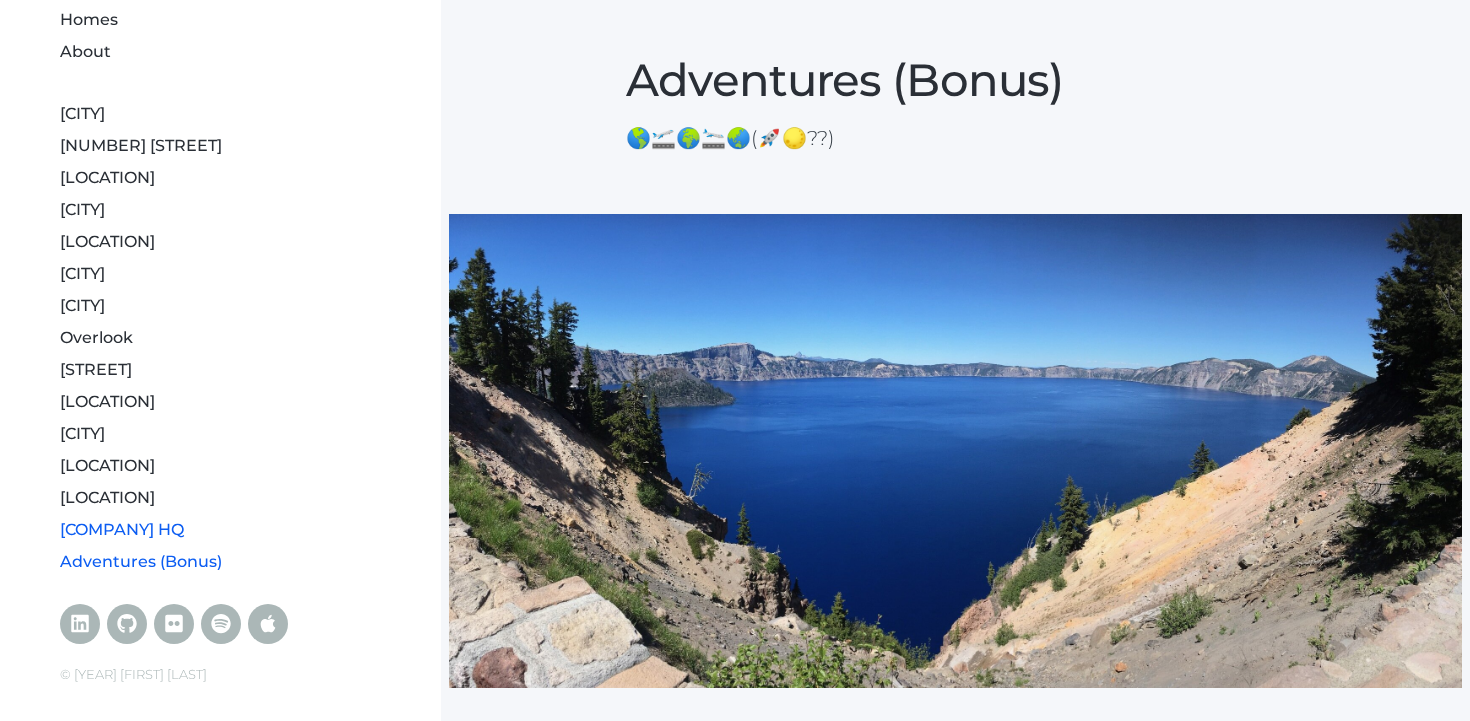 click on "CollegeVine HQ" at bounding box center (122, 529) 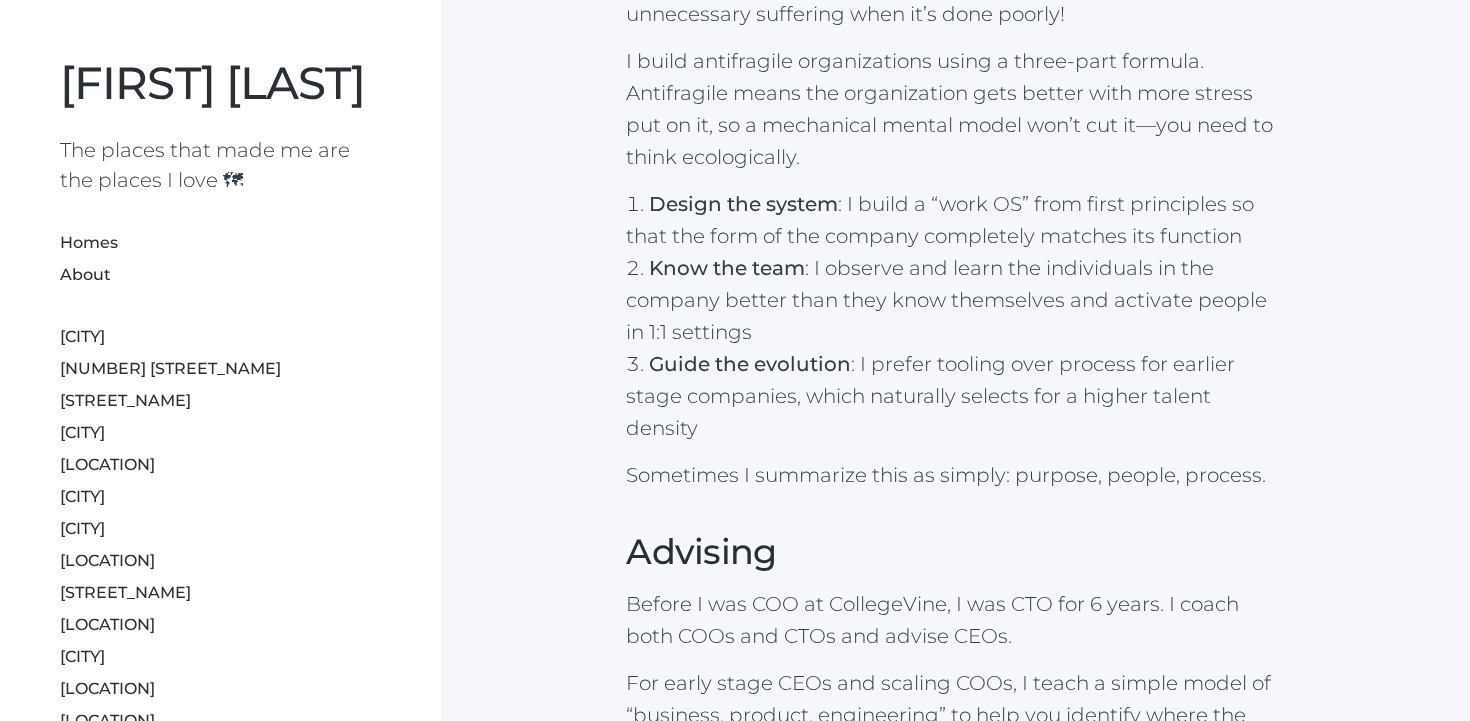 scroll, scrollTop: 1002, scrollLeft: 0, axis: vertical 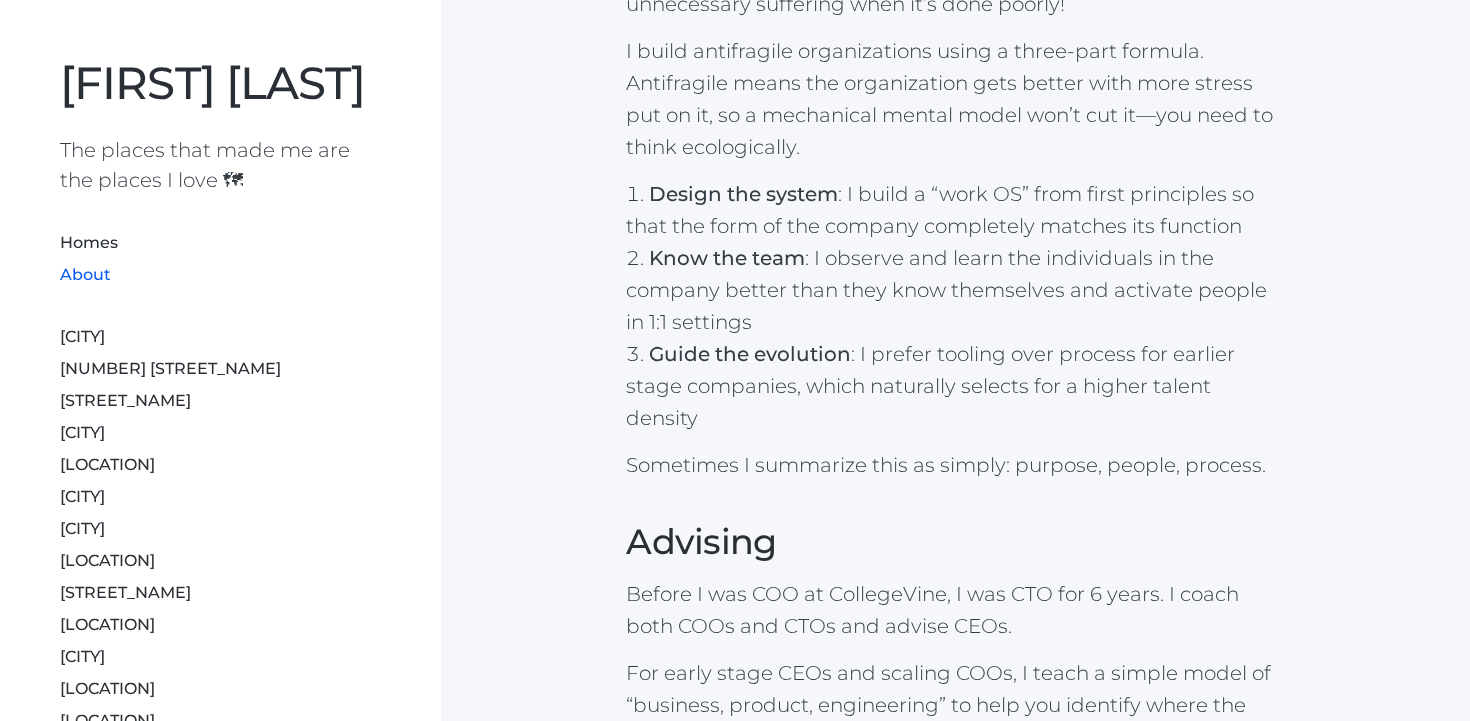 click on "About" at bounding box center (85, 274) 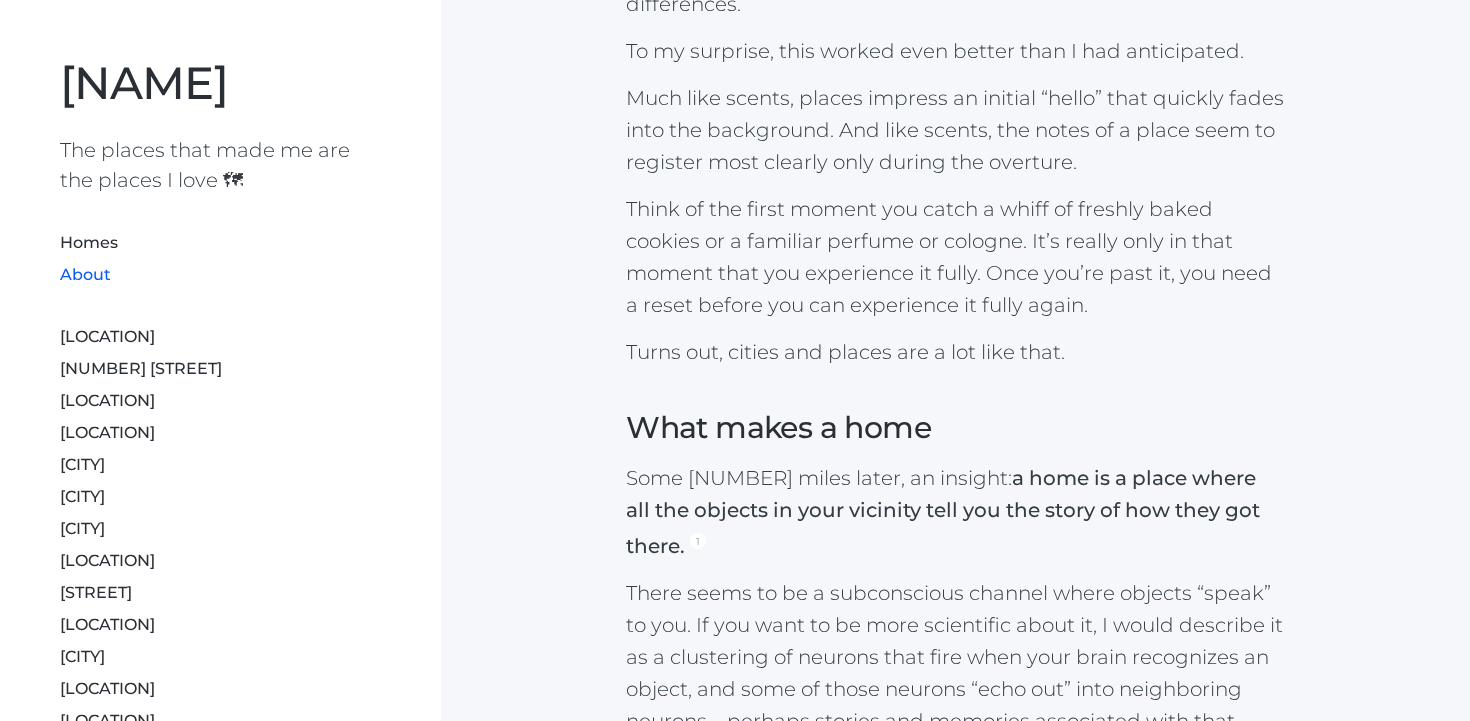 scroll, scrollTop: 1737, scrollLeft: 0, axis: vertical 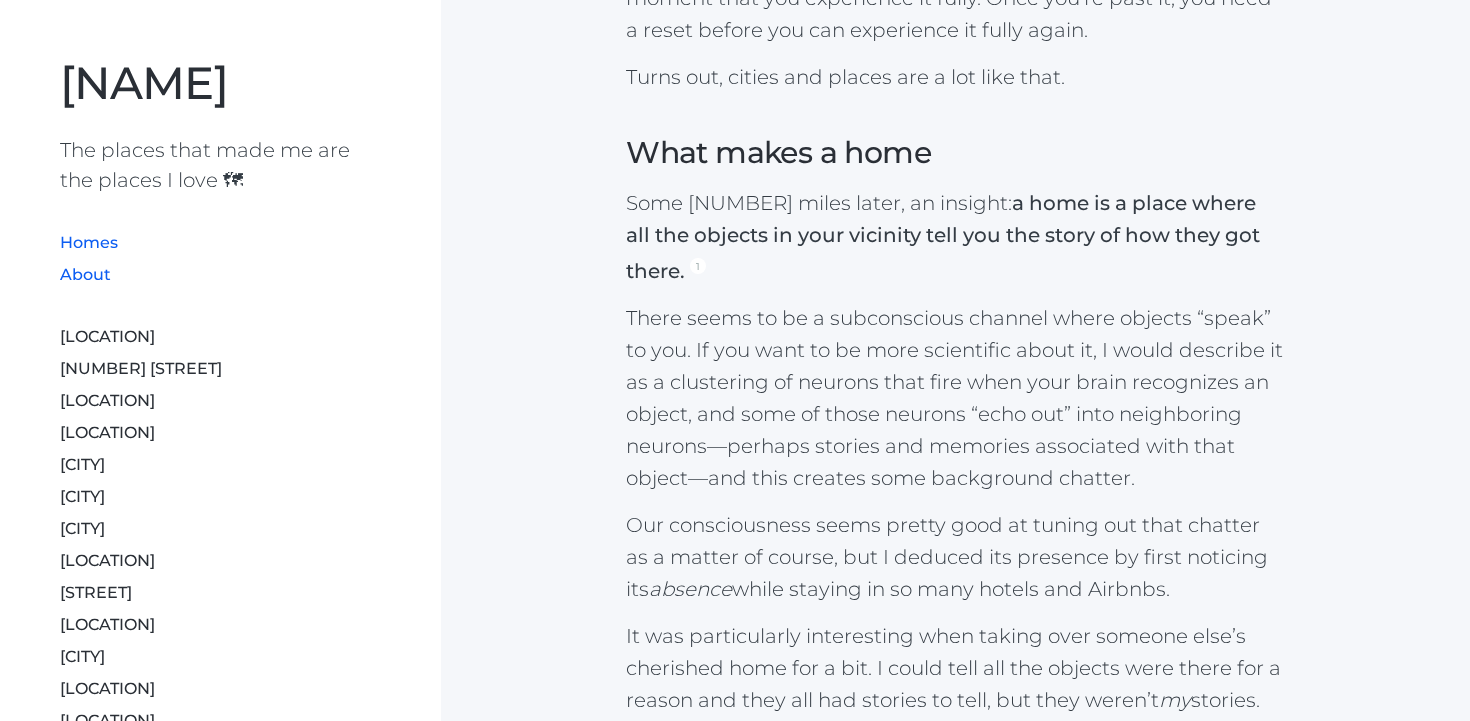 click on "Homes" at bounding box center [89, 242] 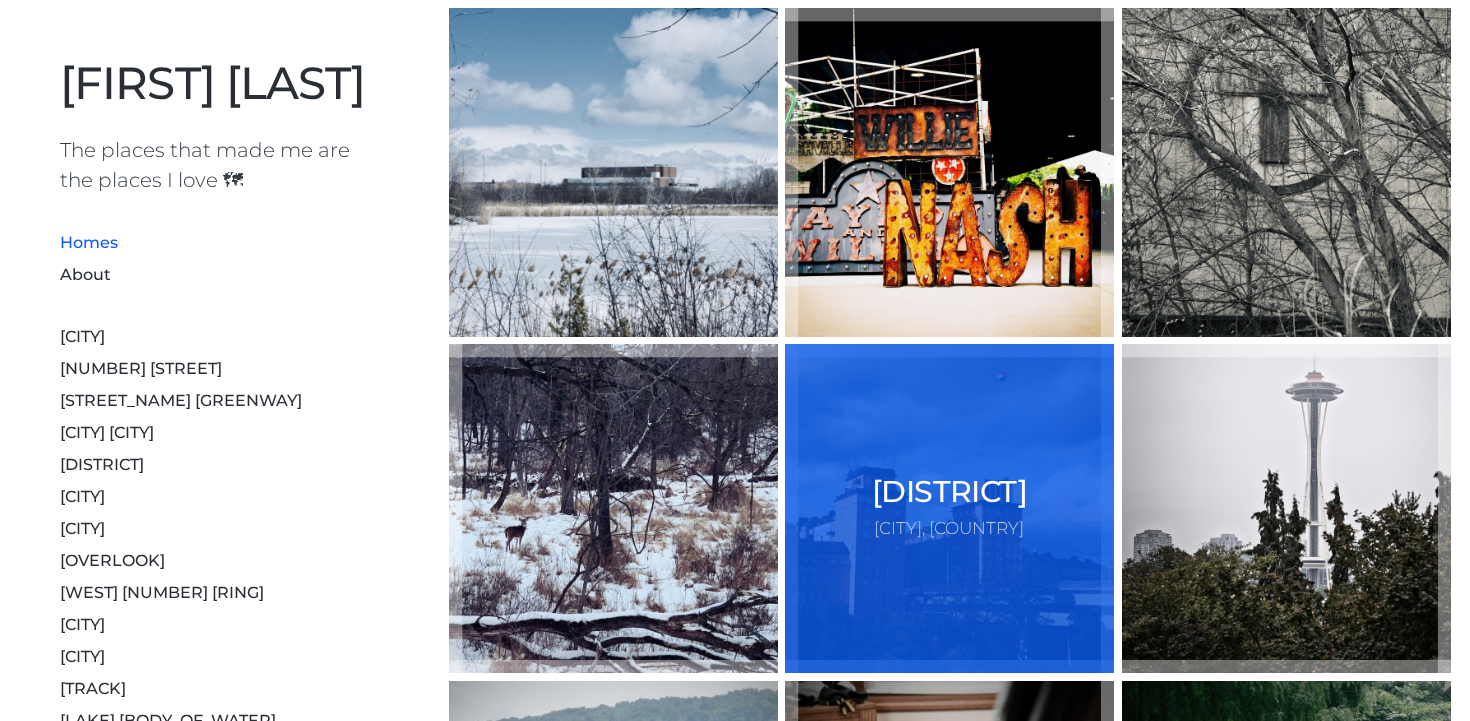 scroll, scrollTop: 35, scrollLeft: 0, axis: vertical 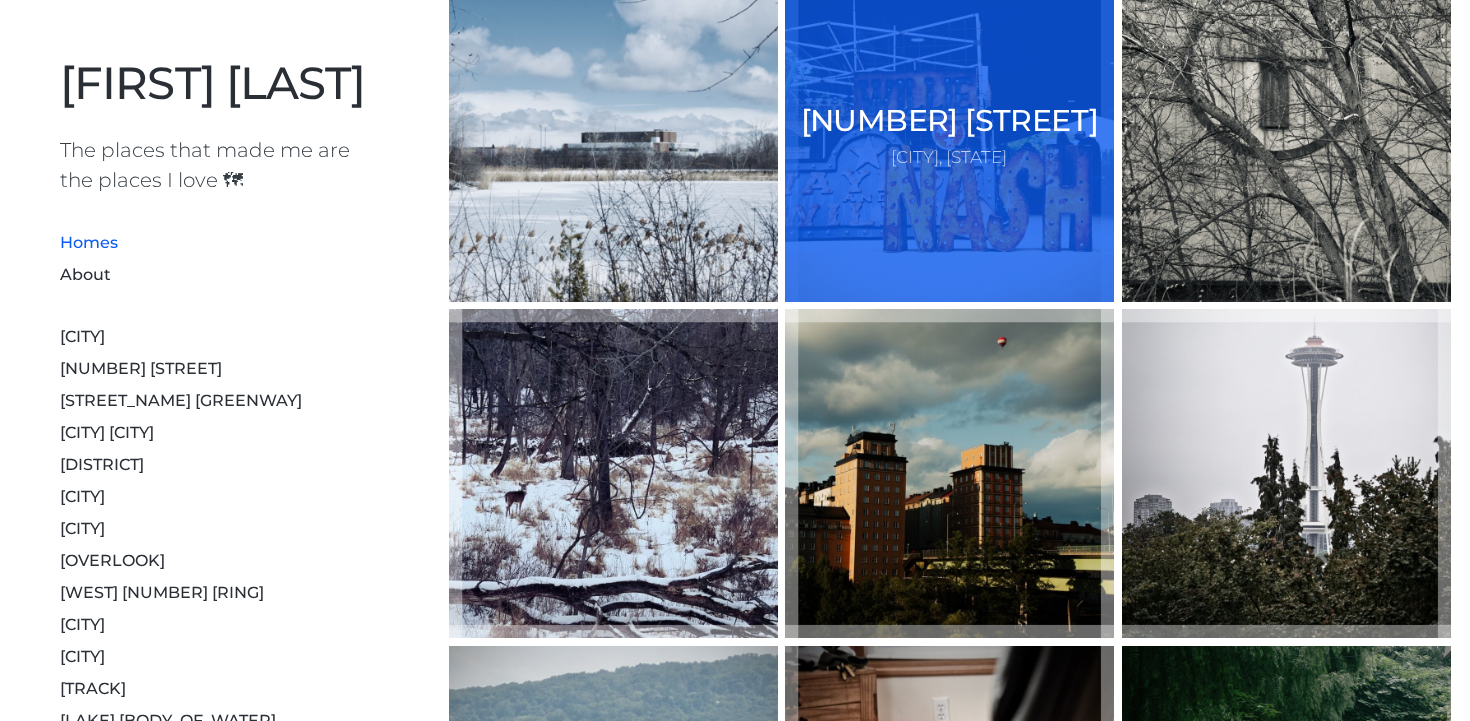 click on "12 South
Nashville, Tennessee" at bounding box center [949, 137] 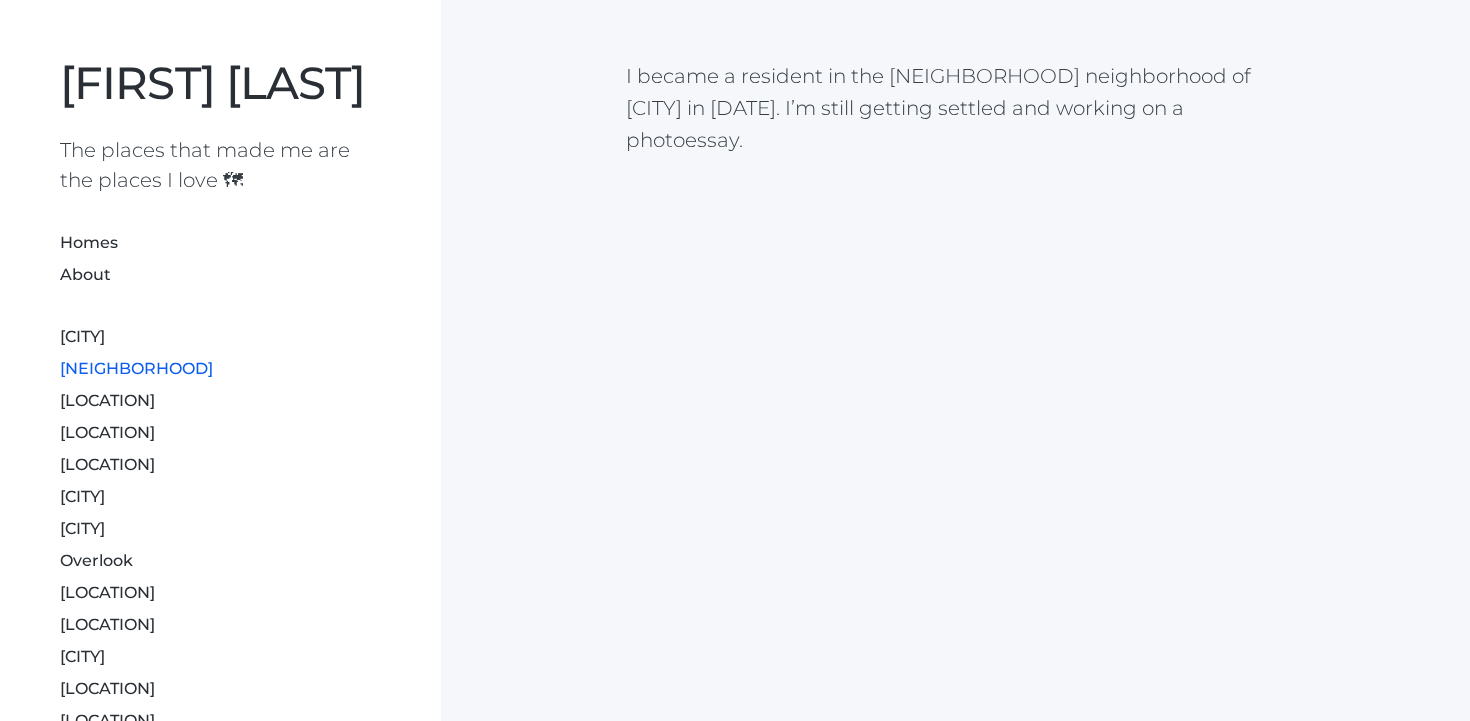 scroll, scrollTop: 0, scrollLeft: 0, axis: both 